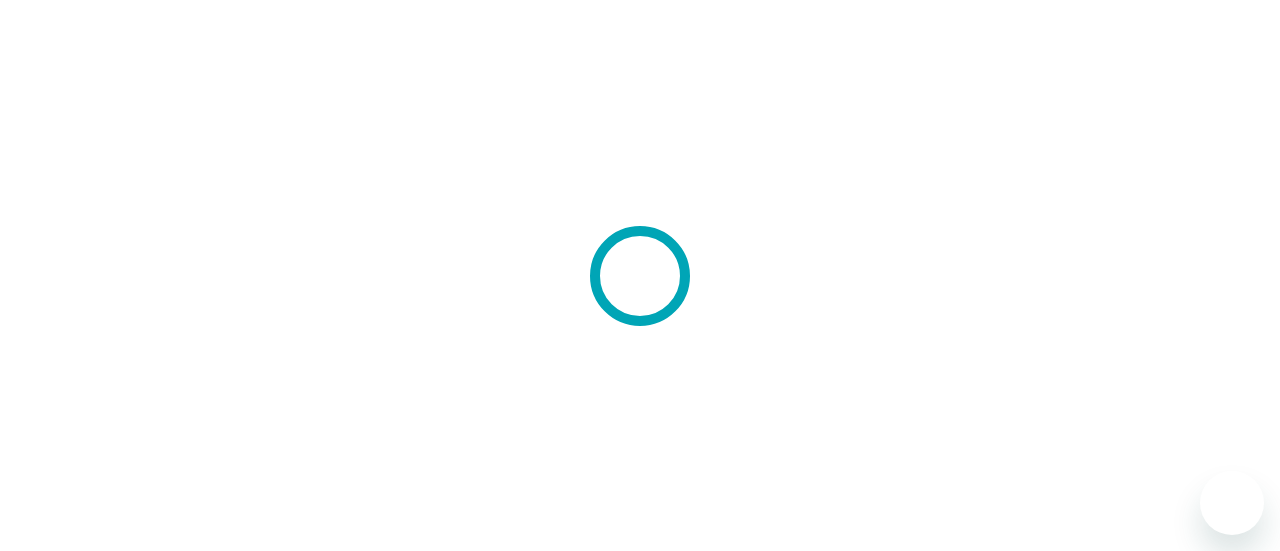 scroll, scrollTop: 0, scrollLeft: 0, axis: both 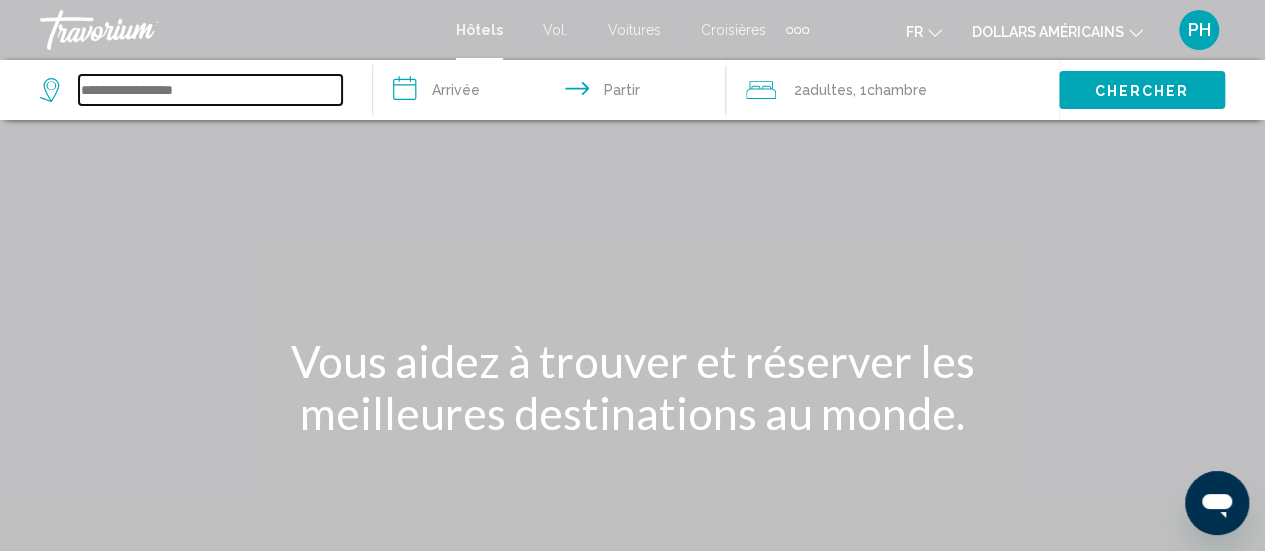 click at bounding box center (210, 90) 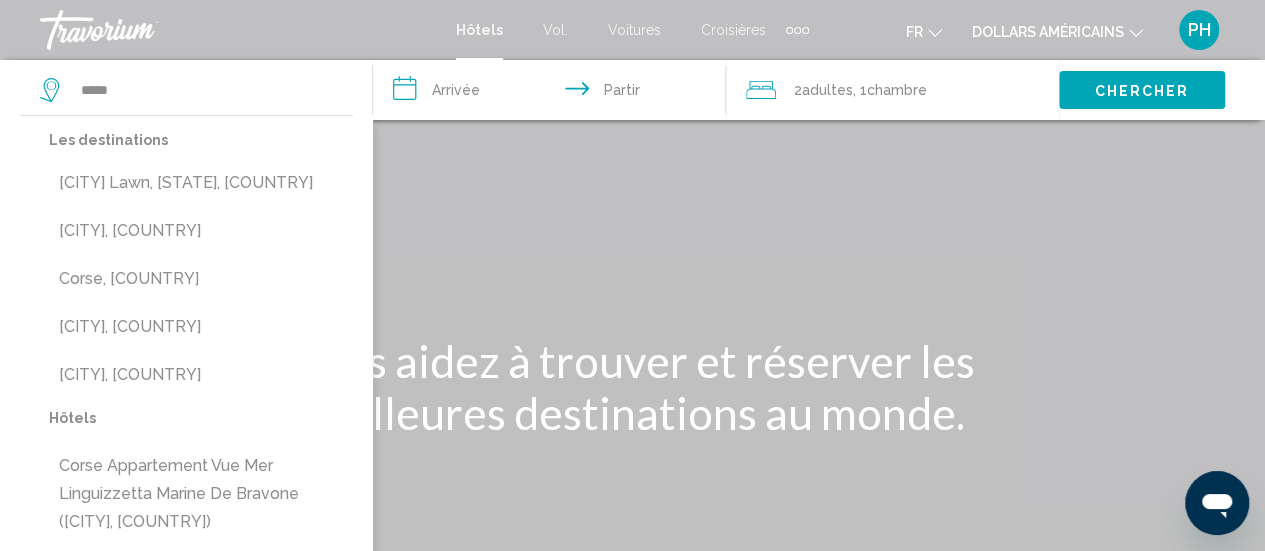 click on "**********" at bounding box center (553, 93) 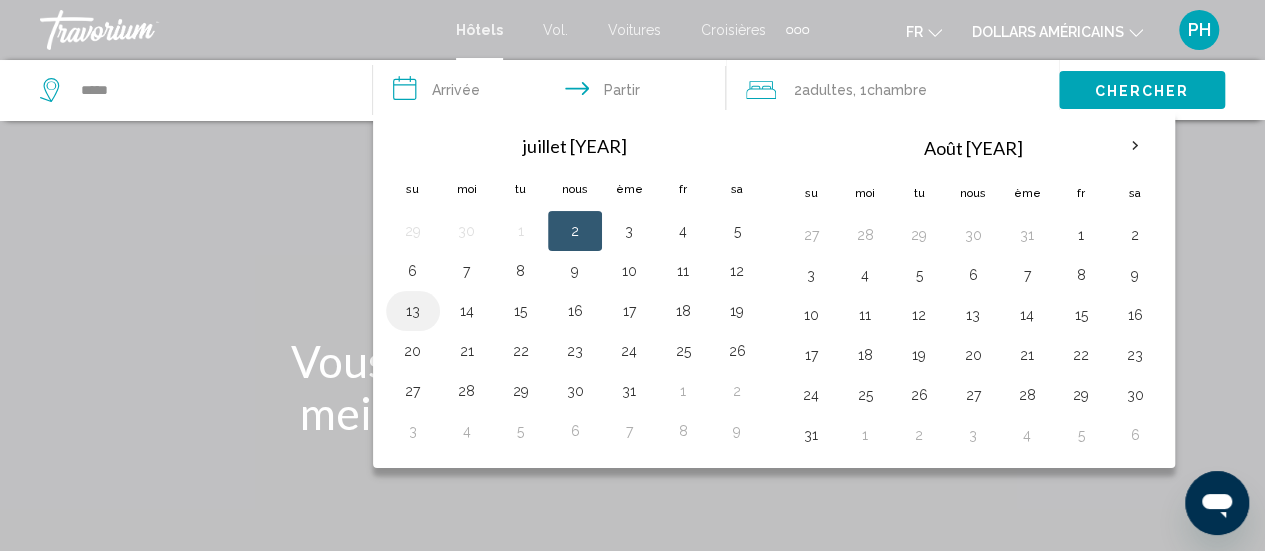 click on "13" at bounding box center (413, 311) 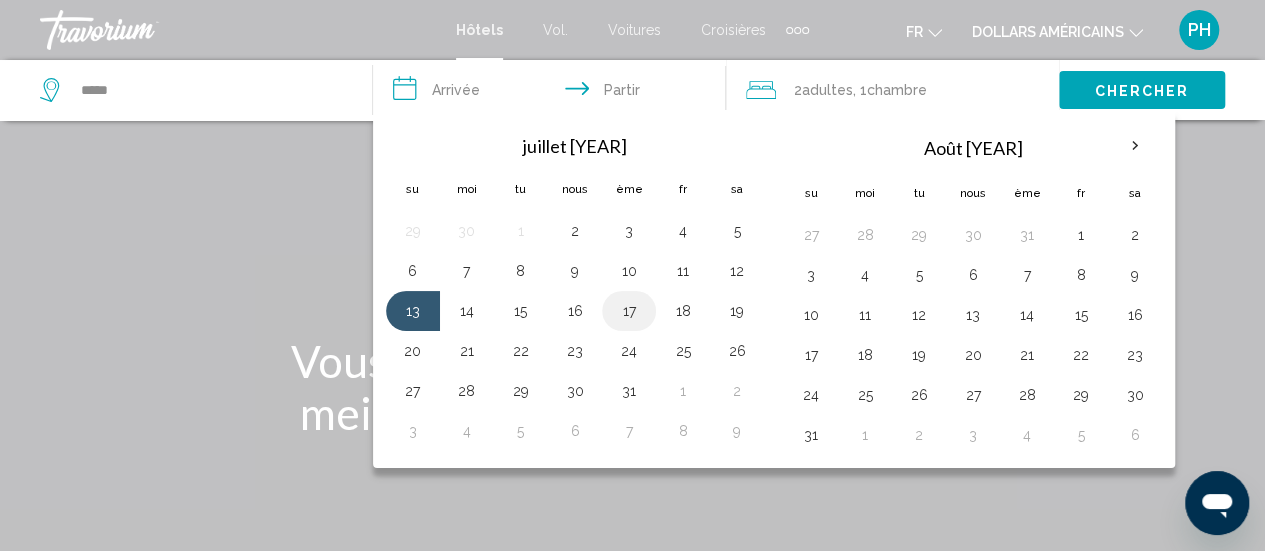 click on "17" at bounding box center (629, 311) 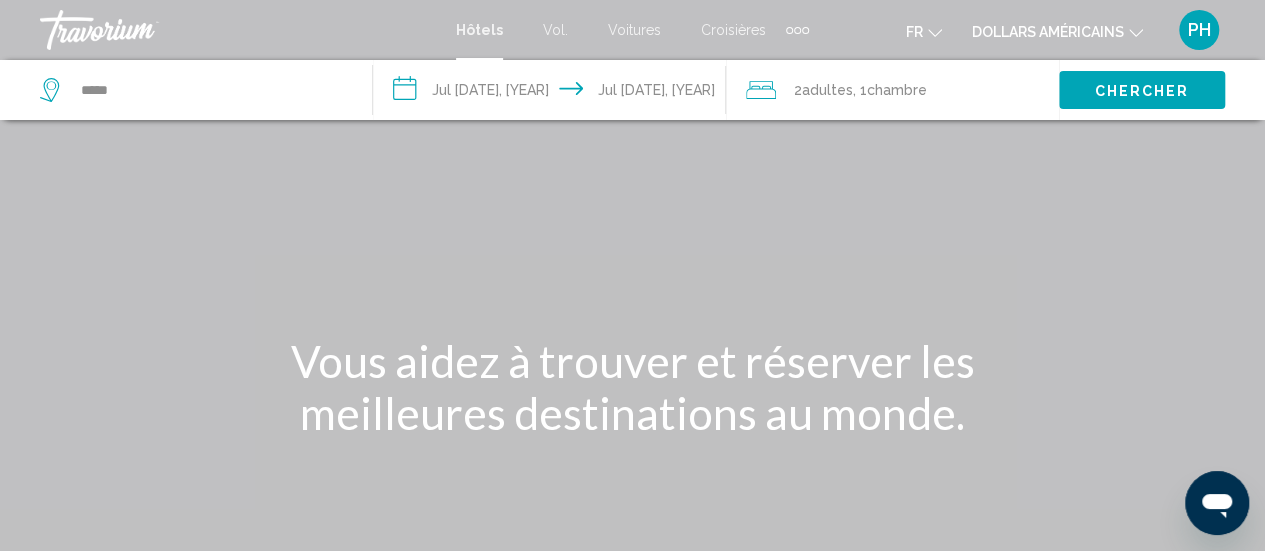 click on "Chercher" at bounding box center (1141, 91) 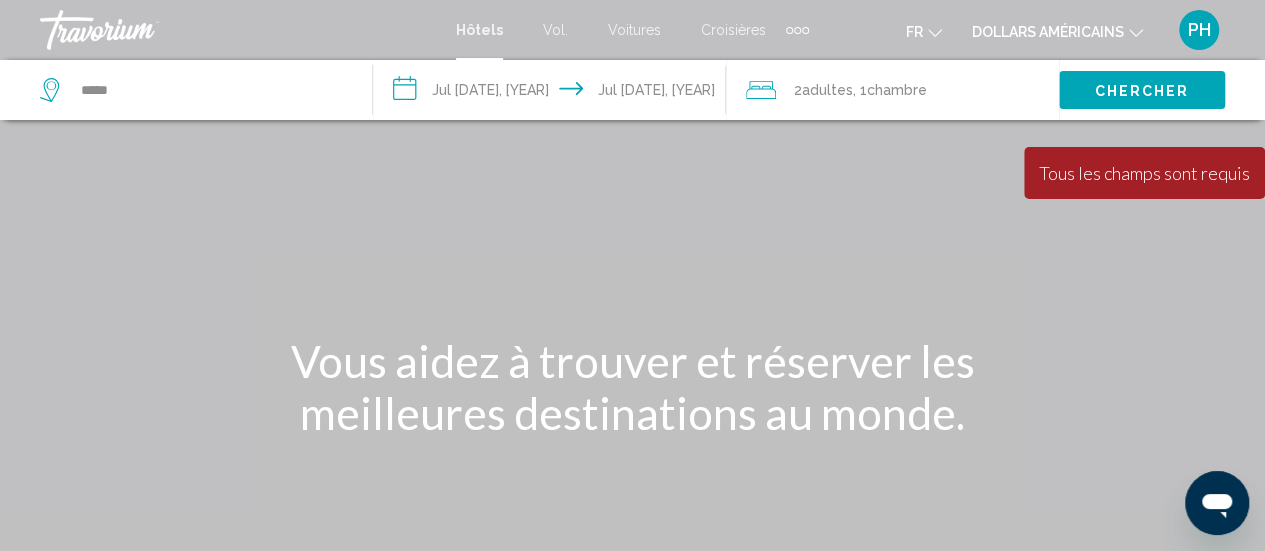 click on "Chercher" at bounding box center (1141, 89) 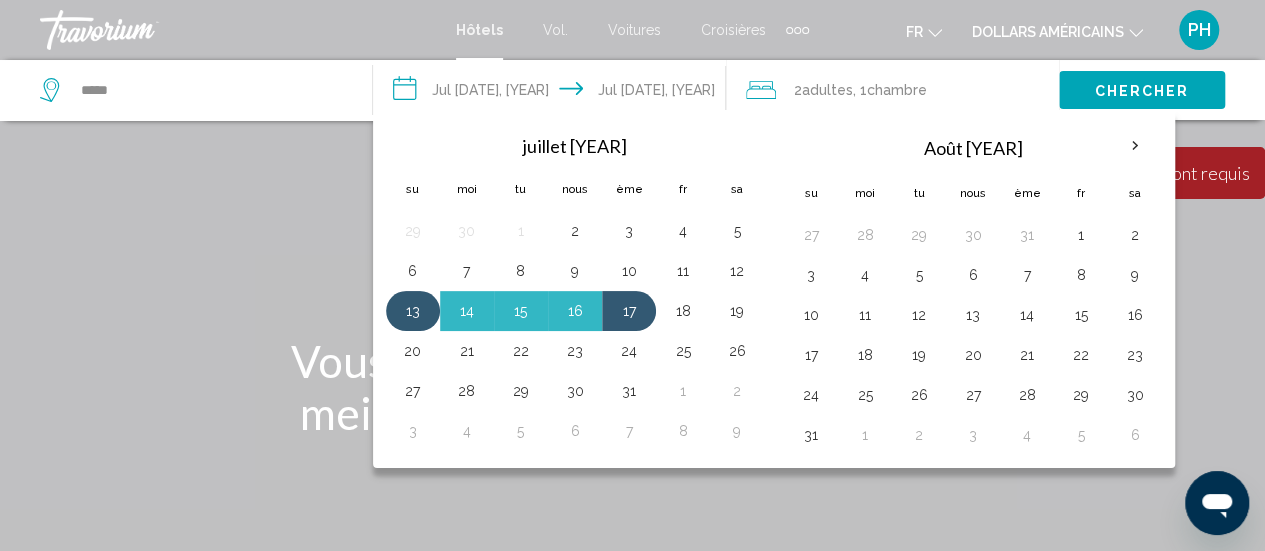 click on "13" at bounding box center (413, 311) 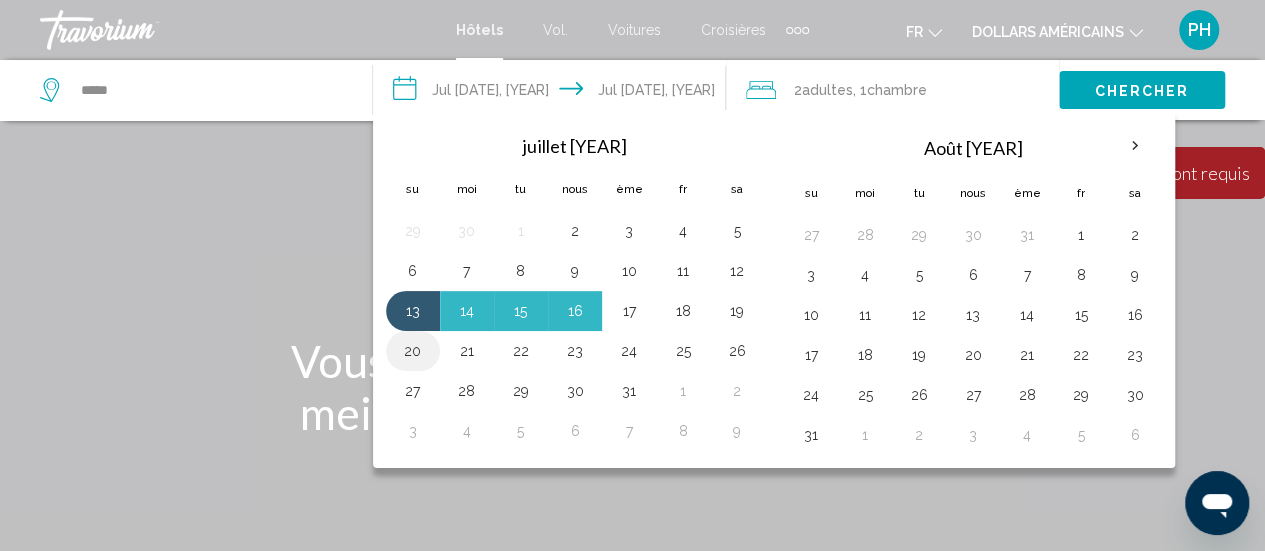click on "20" at bounding box center [413, 351] 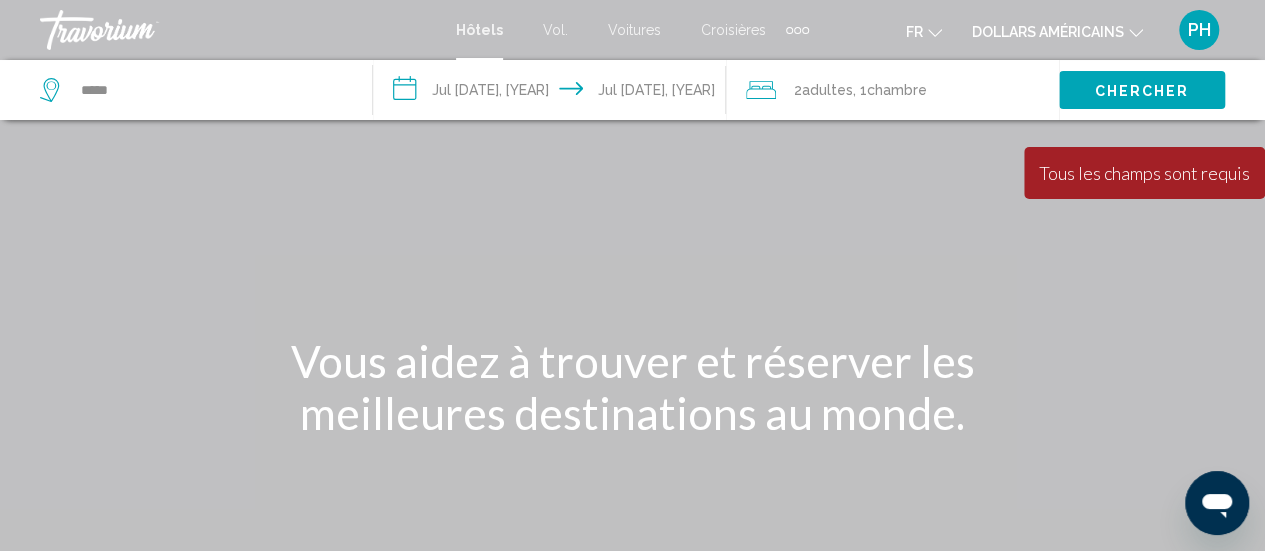 click on "Chercher" at bounding box center [1141, 91] 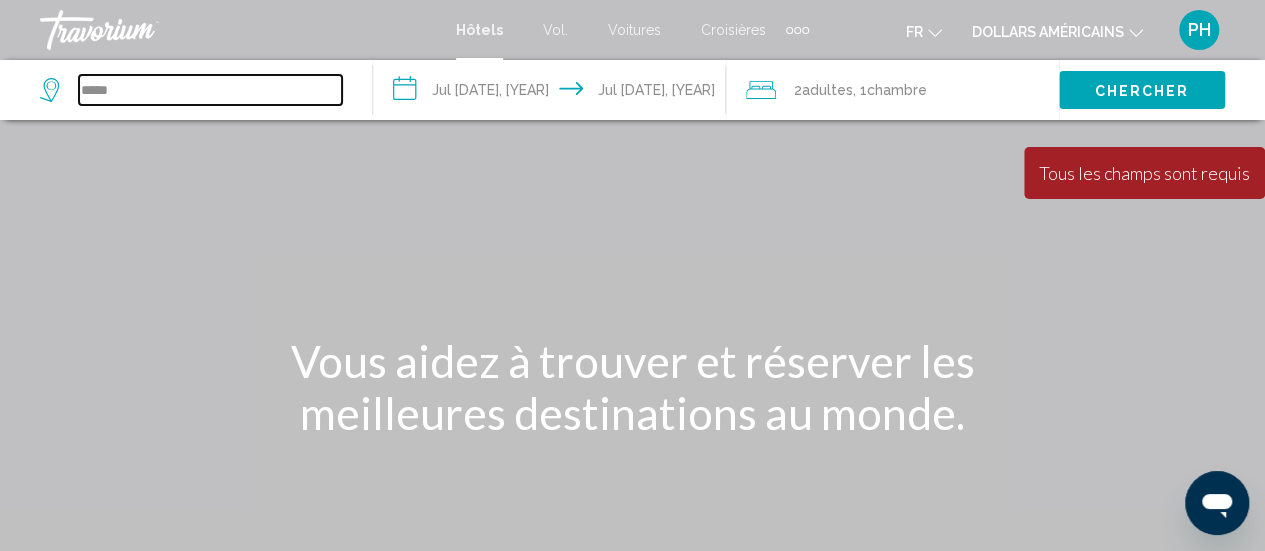 click on "*****" at bounding box center (210, 90) 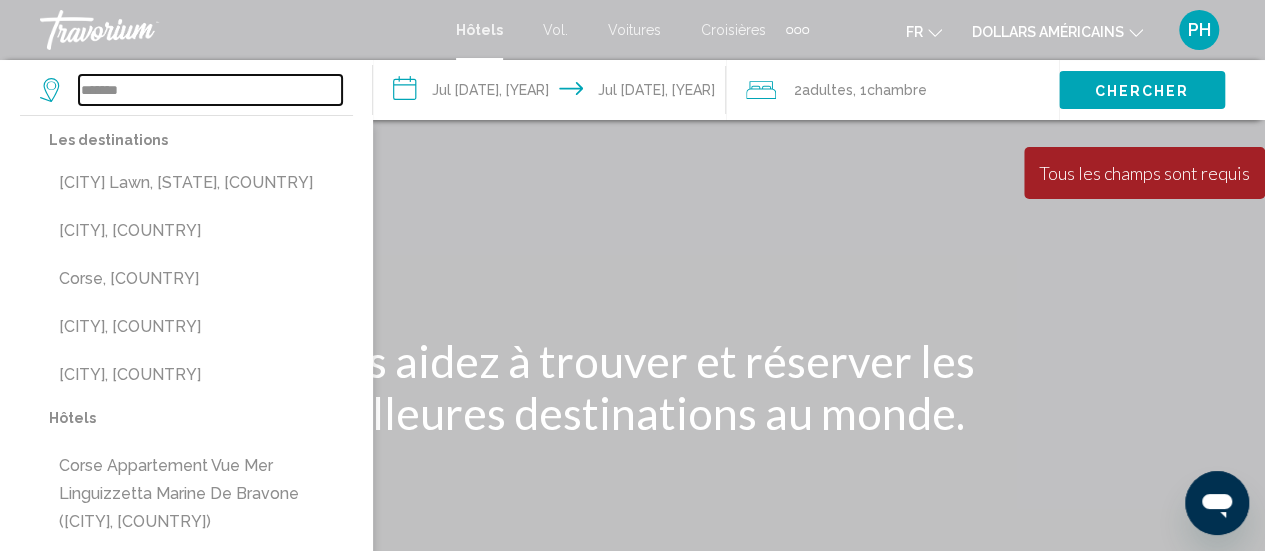 type on "*******" 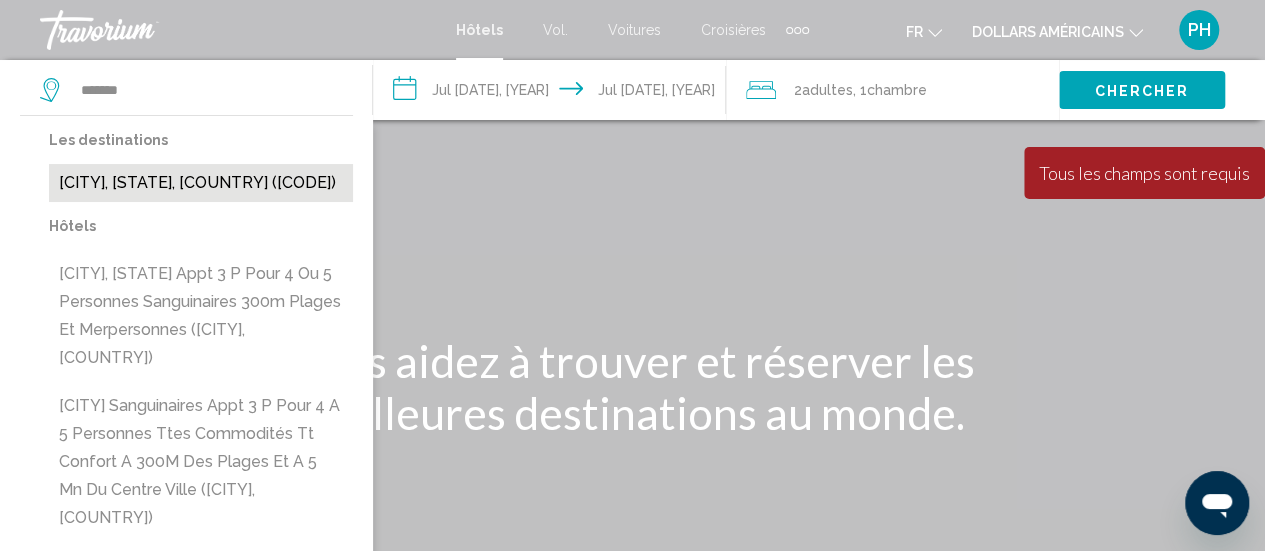 click on "[CITY], [STATE], [COUNTRY] ([CODE])" at bounding box center (201, 183) 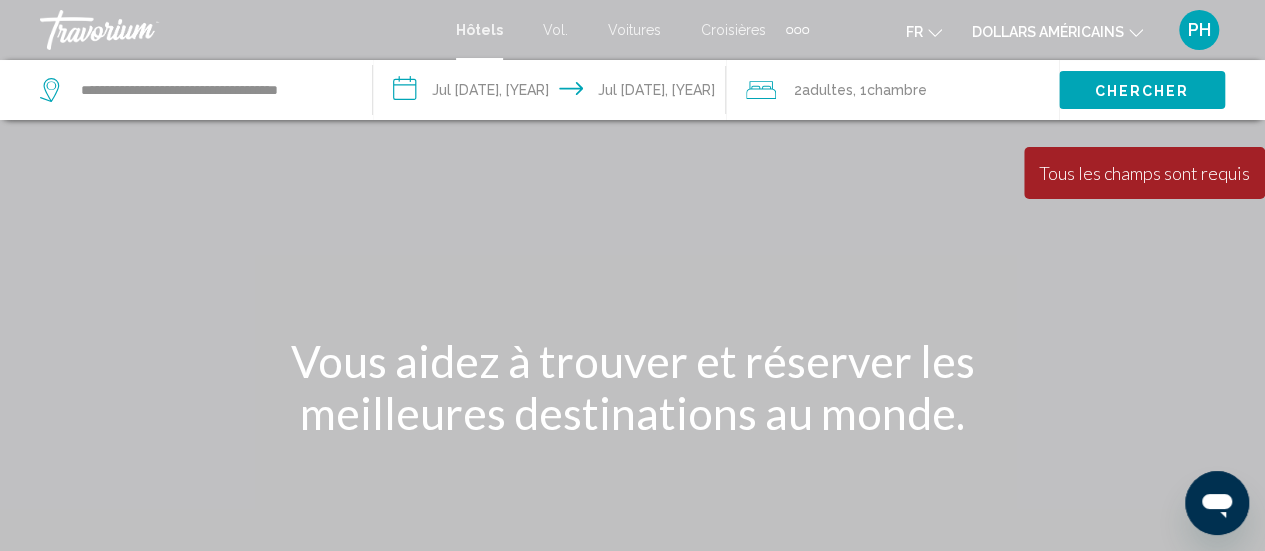 click on "Chercher" at bounding box center [1141, 91] 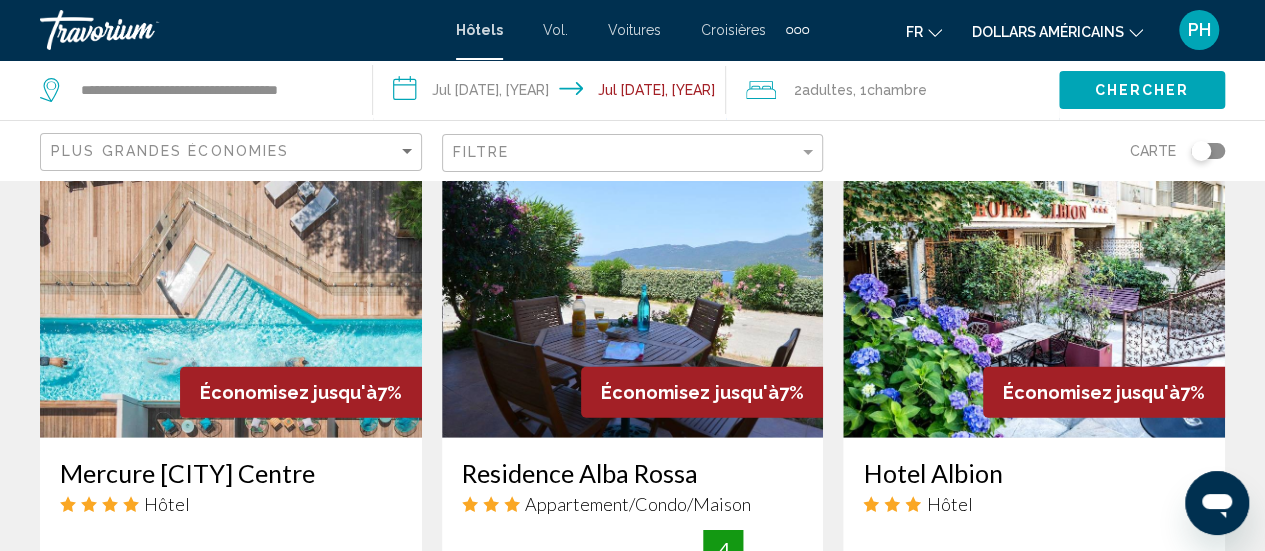 scroll, scrollTop: 2488, scrollLeft: 0, axis: vertical 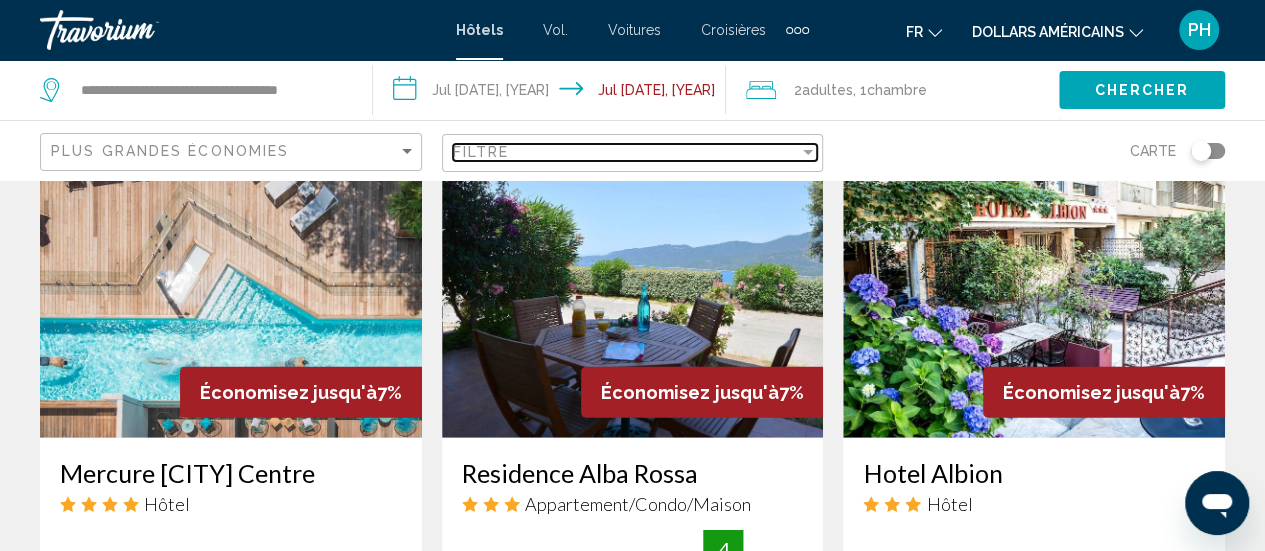 click at bounding box center [808, 152] 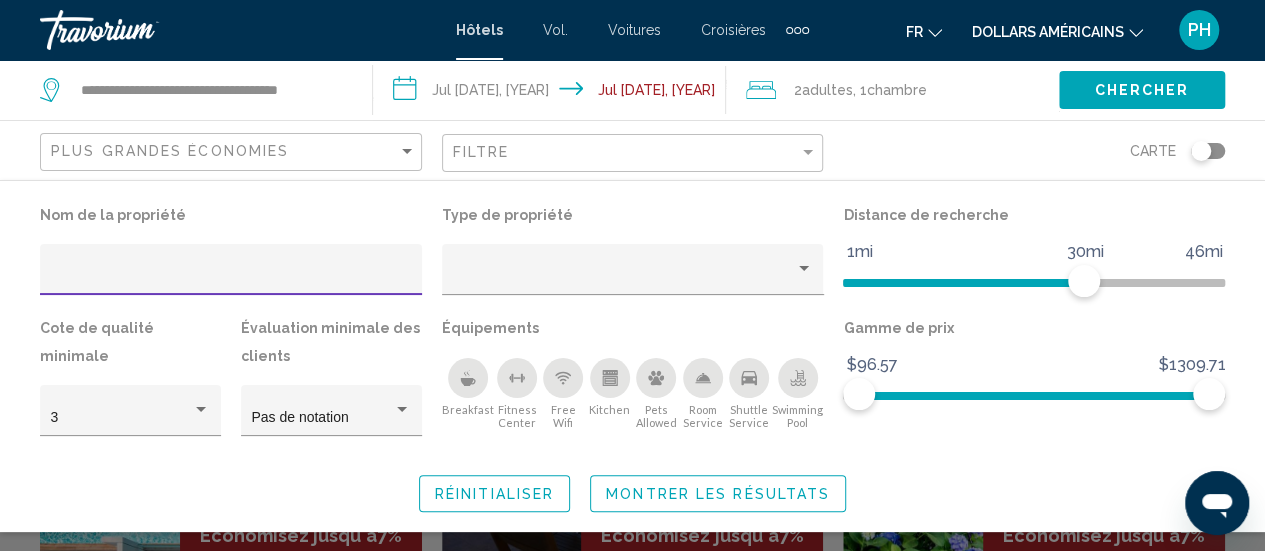 scroll, scrollTop: 2342, scrollLeft: 0, axis: vertical 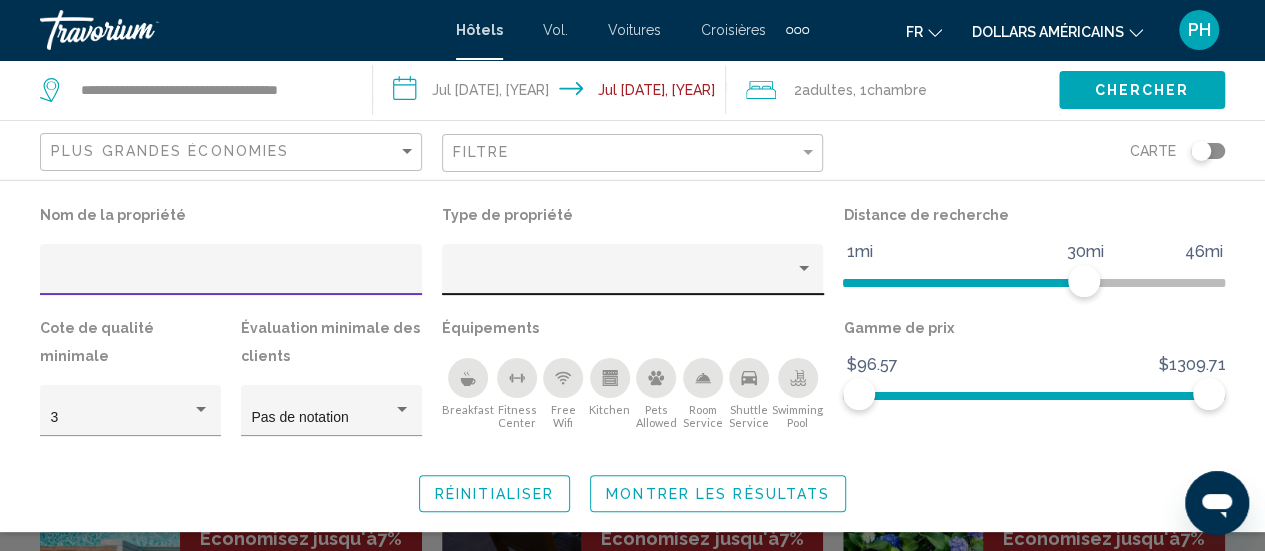 click at bounding box center [623, 277] 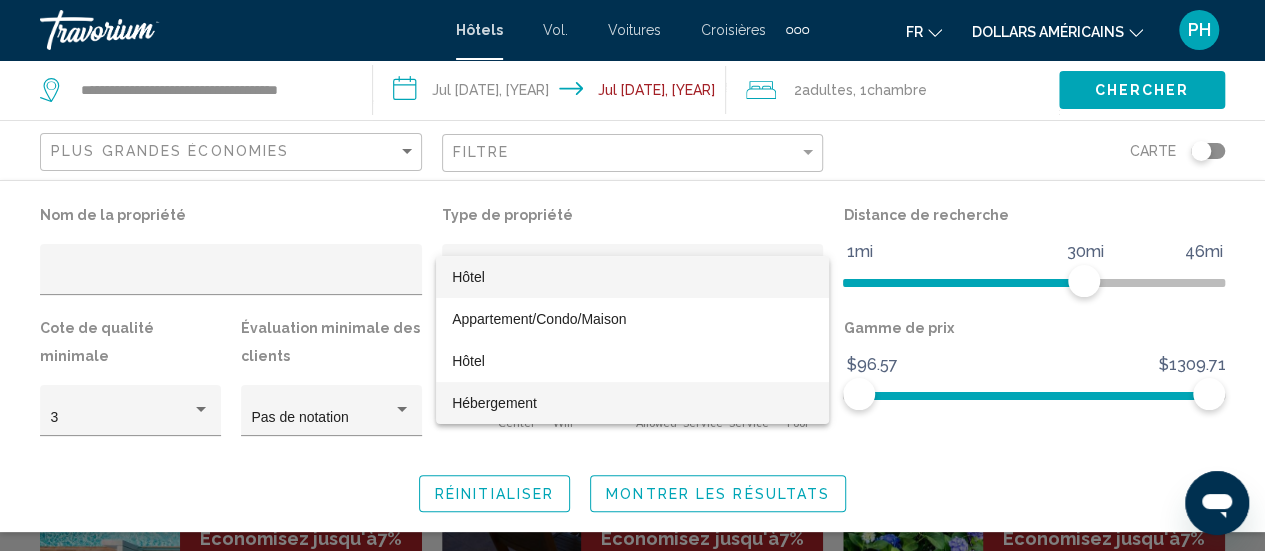 click on "Hébergement" at bounding box center [494, 403] 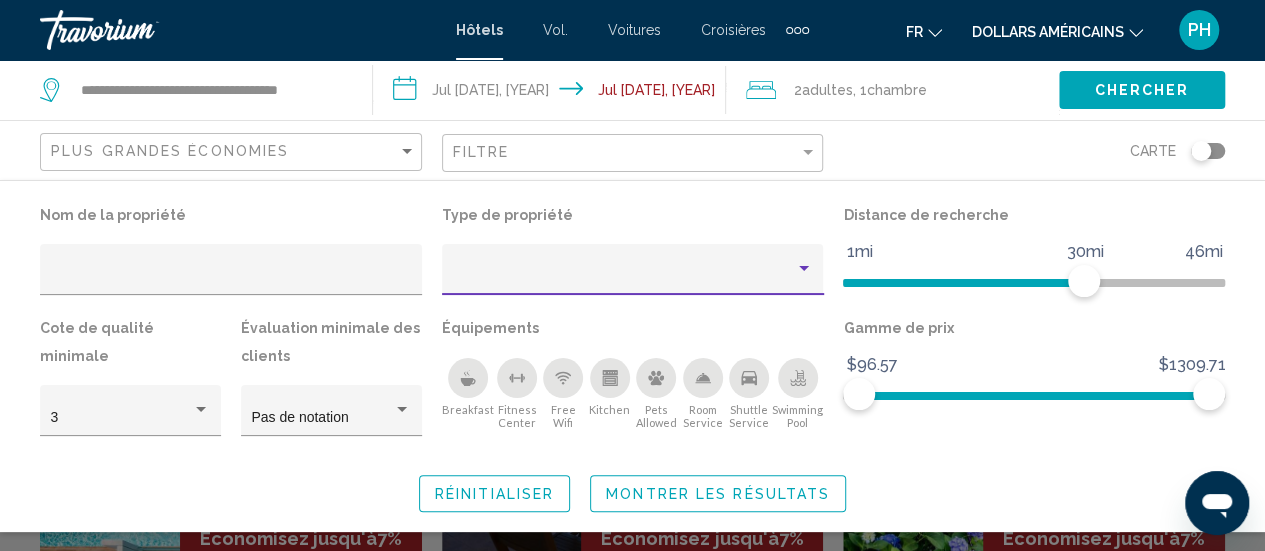 scroll, scrollTop: 738, scrollLeft: 0, axis: vertical 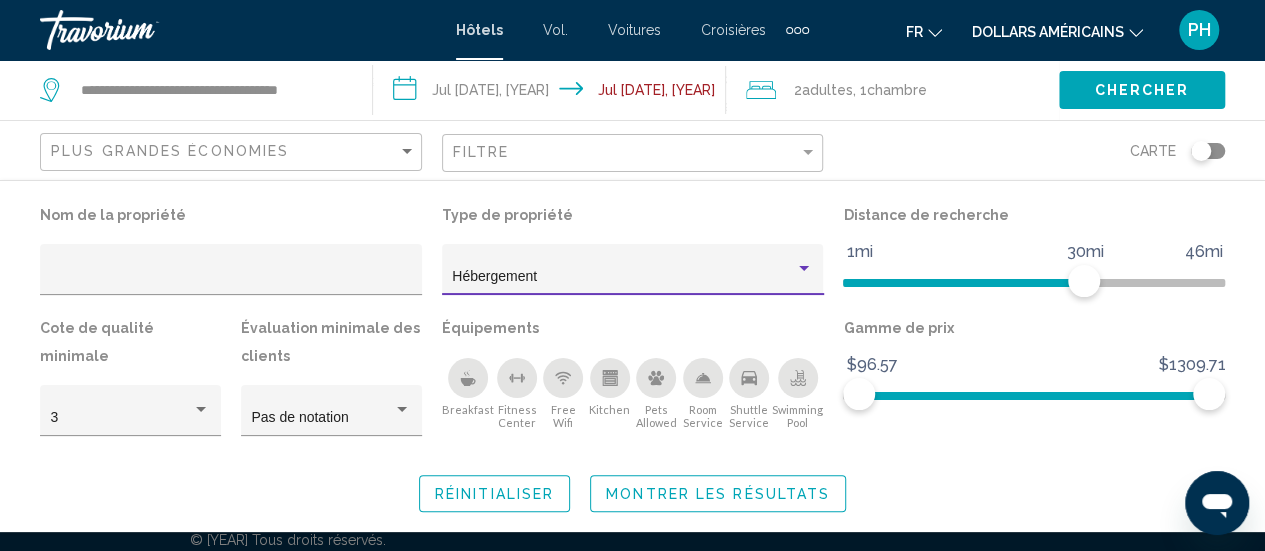 click on "Chercher" at bounding box center (1141, 91) 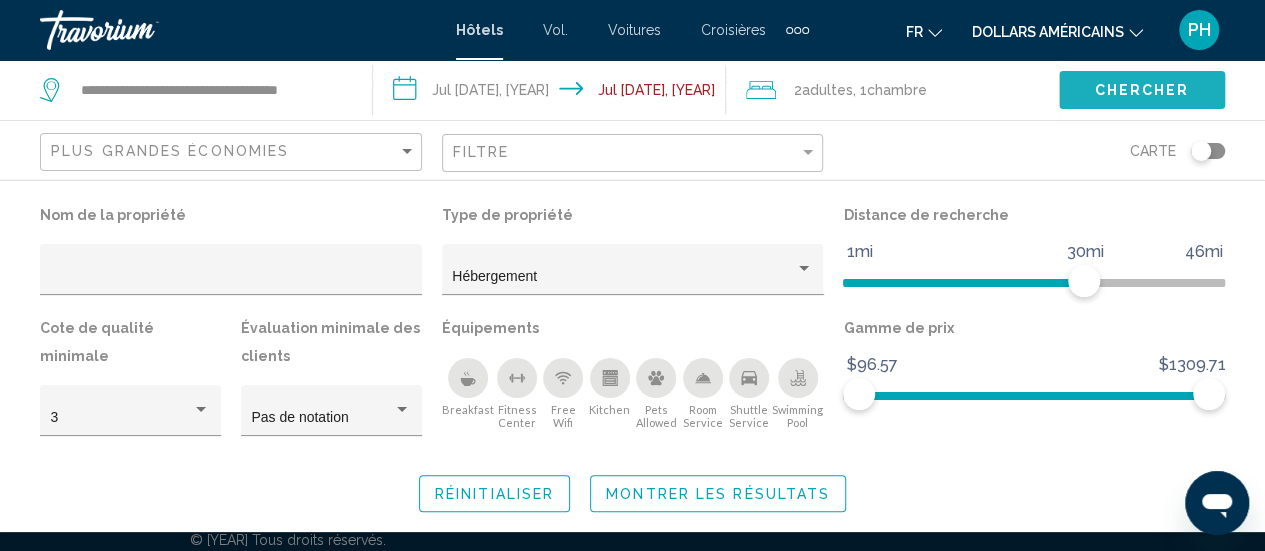 click on "Chercher" at bounding box center [1141, 91] 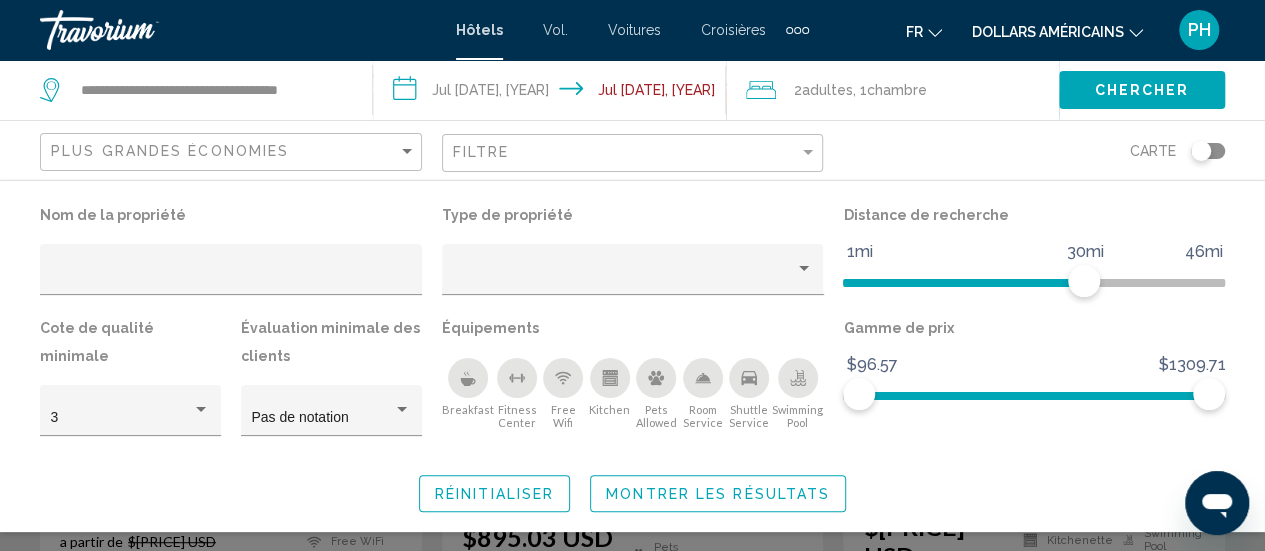 scroll, scrollTop: 0, scrollLeft: 0, axis: both 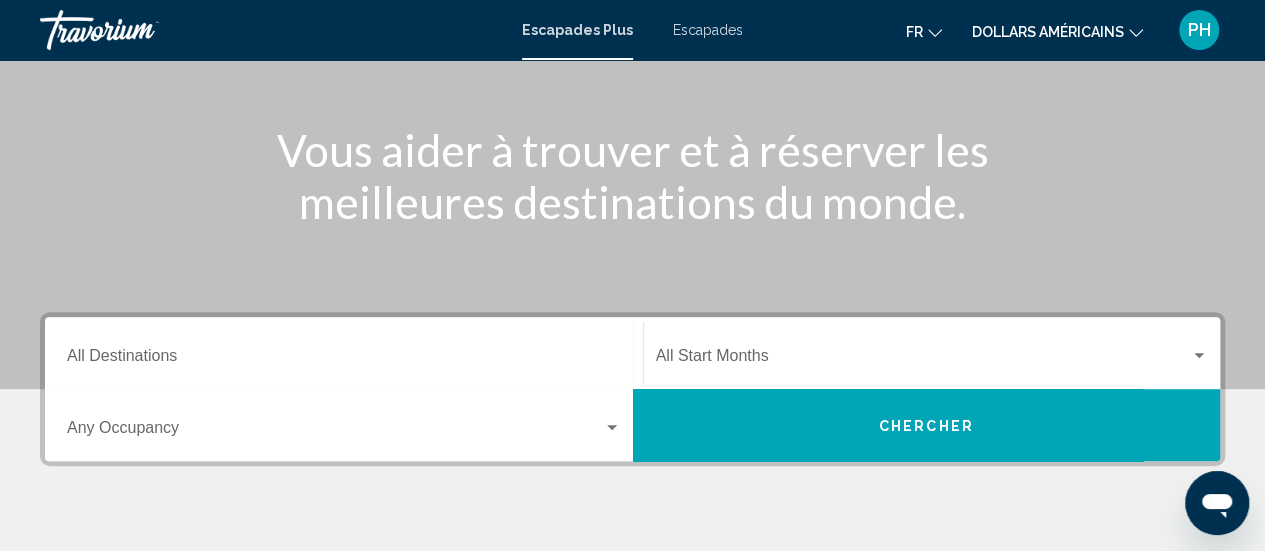click on "Destination All Destinations" at bounding box center (344, 360) 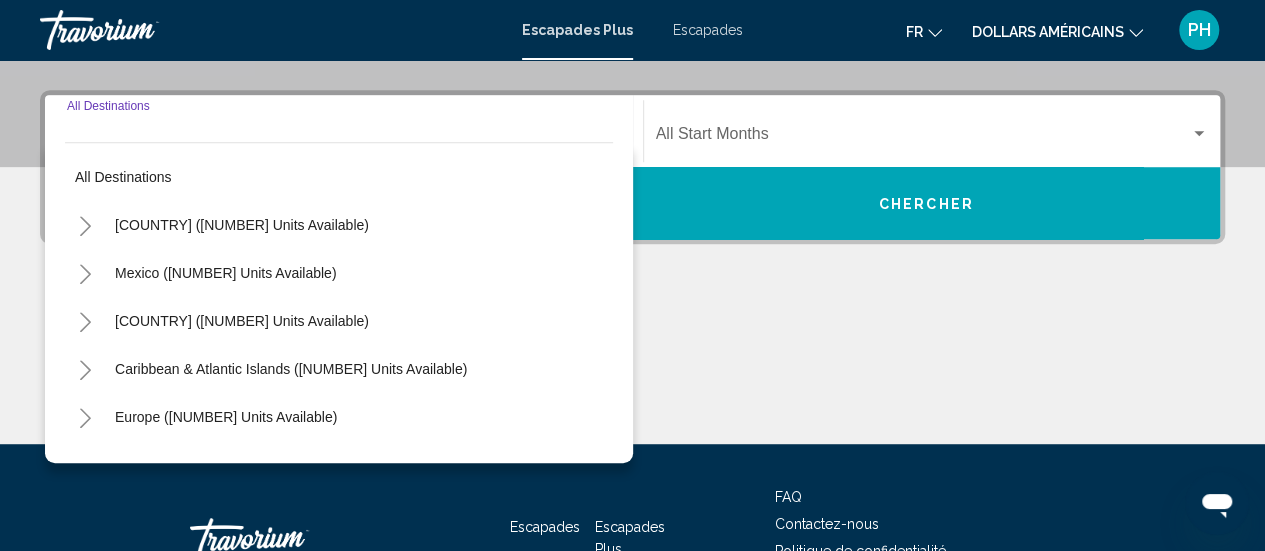 scroll, scrollTop: 458, scrollLeft: 0, axis: vertical 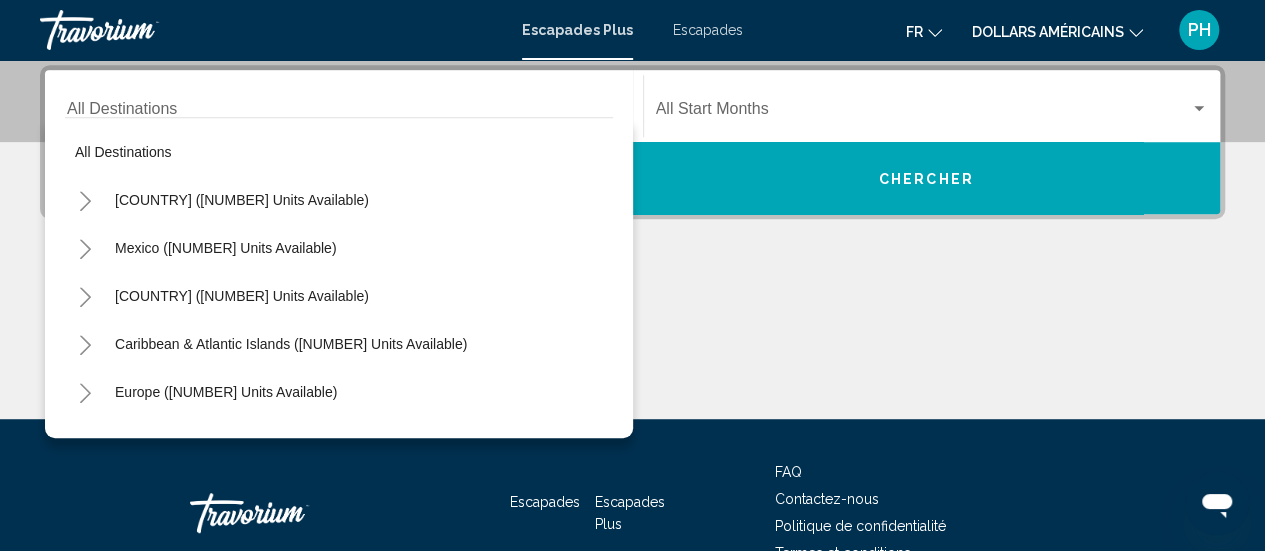 click on "Start Month All Start Months" at bounding box center (932, 106) 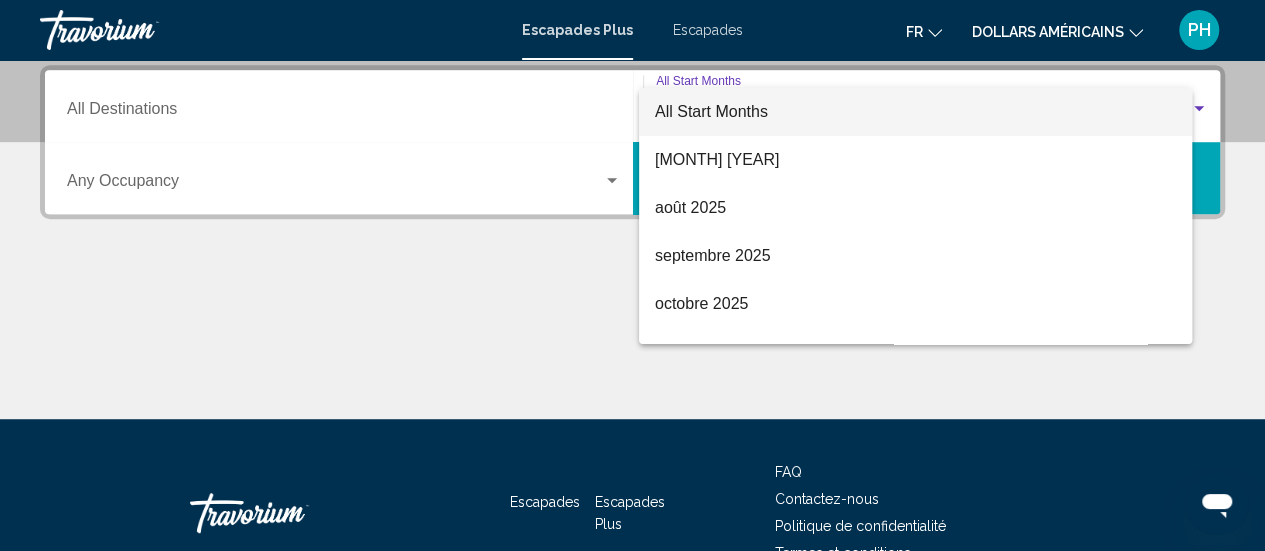 click on "All Start Months" at bounding box center (915, 112) 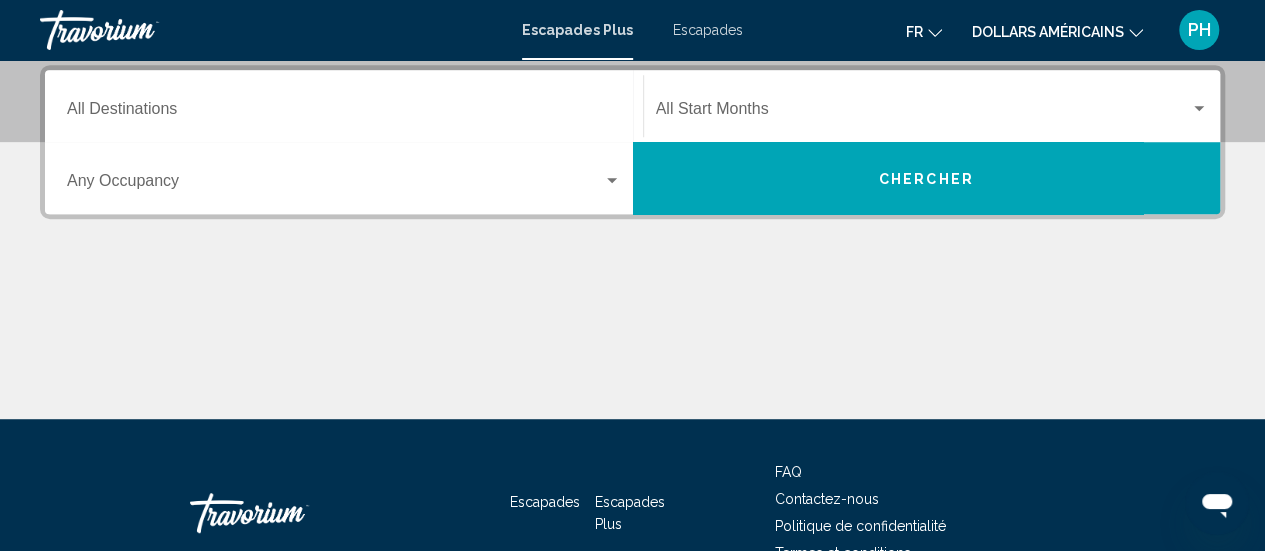 click on "Start Month All Start Months" at bounding box center (932, 106) 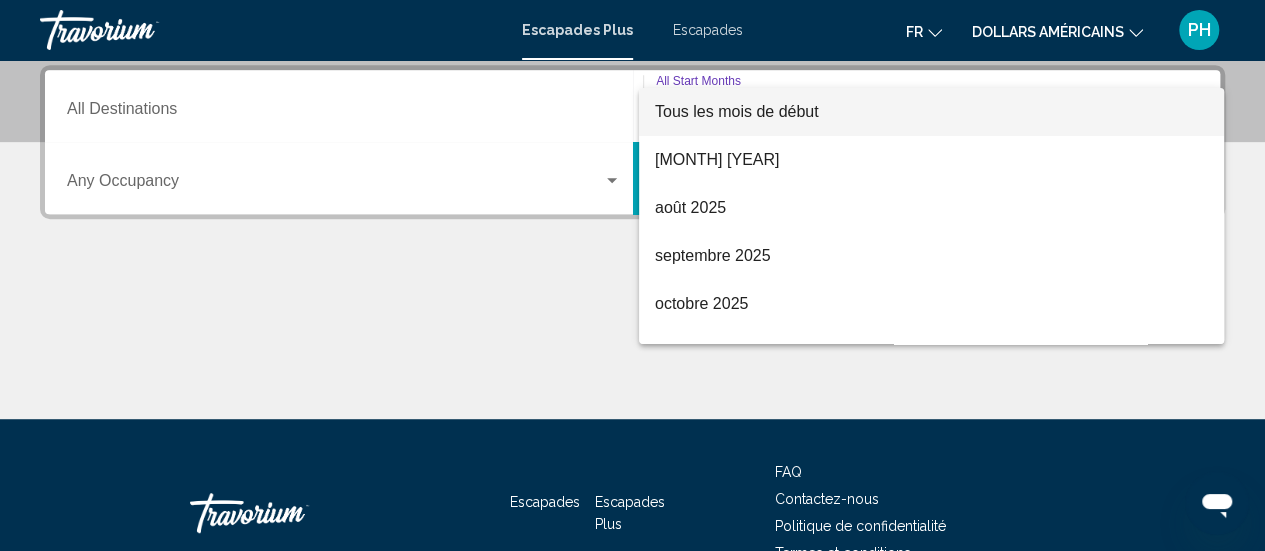 click at bounding box center (632, 275) 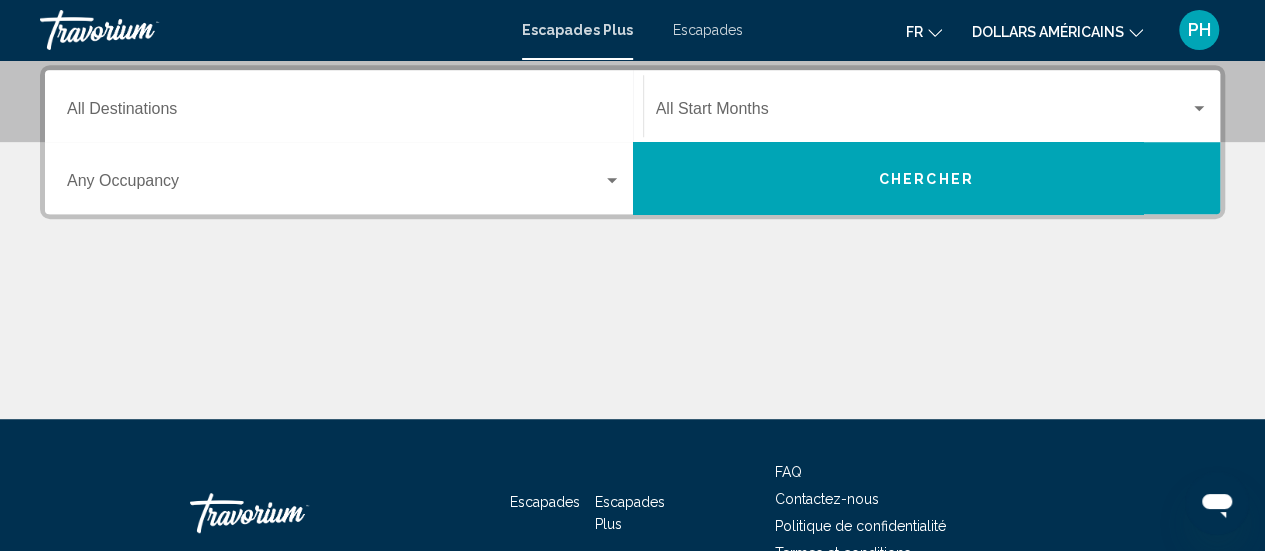 click at bounding box center [1199, 109] 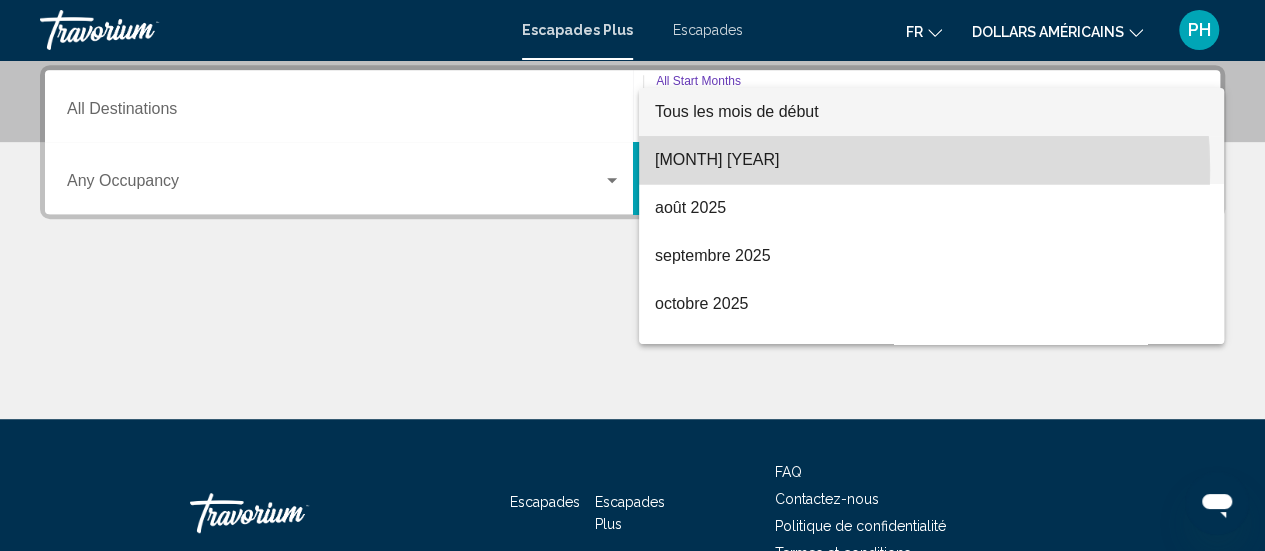 click on "juillet [YEAR]" at bounding box center [931, 160] 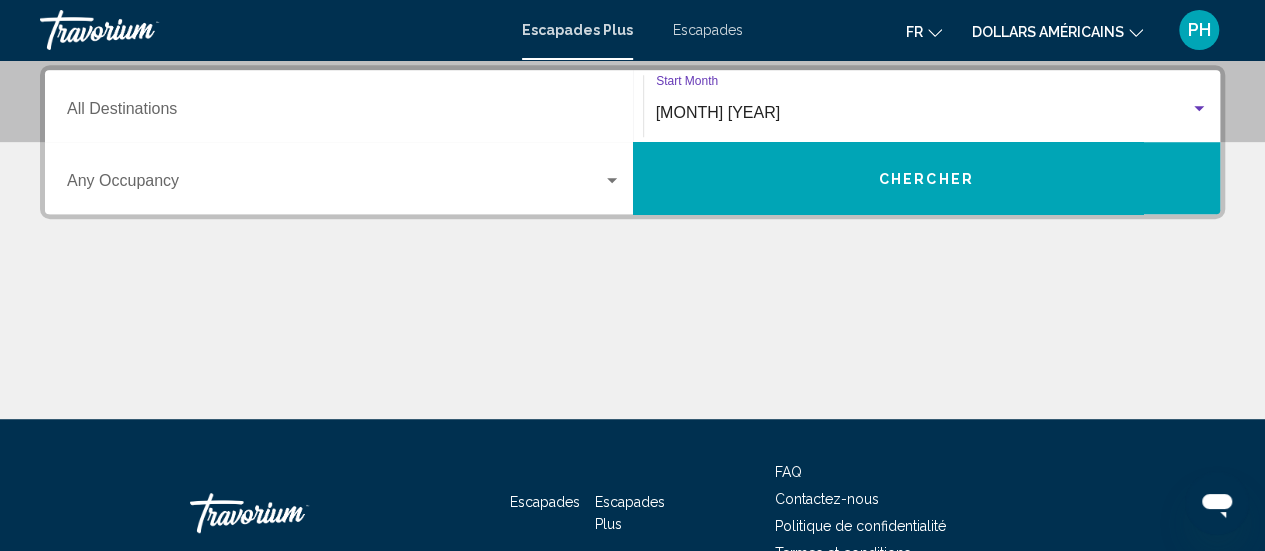 click on "Destination All Destinations" at bounding box center [344, 113] 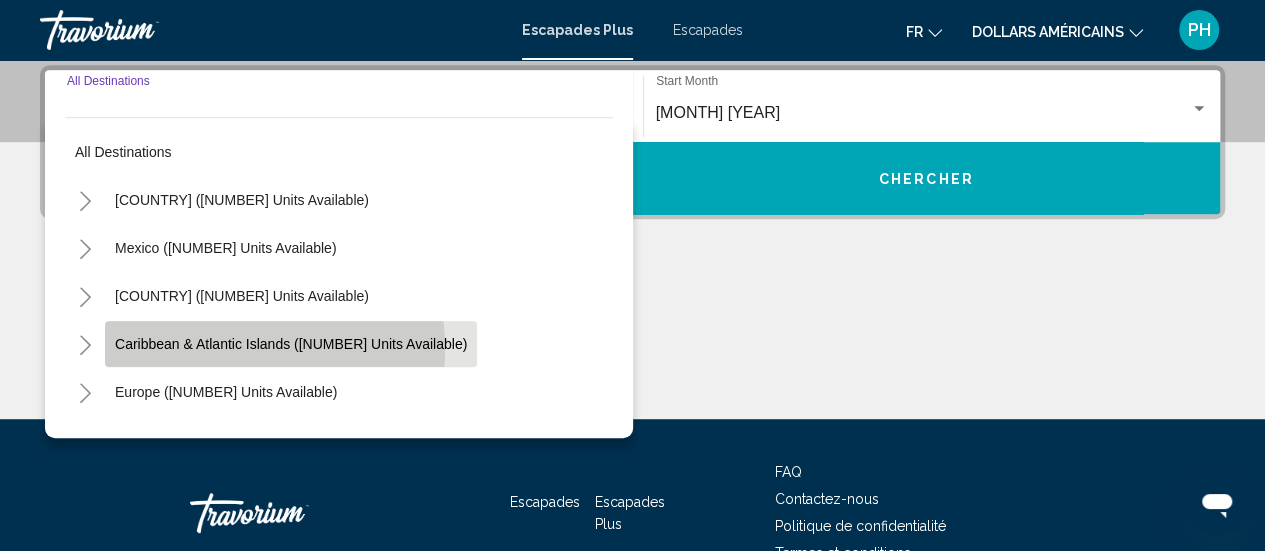 click on "Caribbean & Atlantic Islands (1,506 units available)" at bounding box center (242, 200) 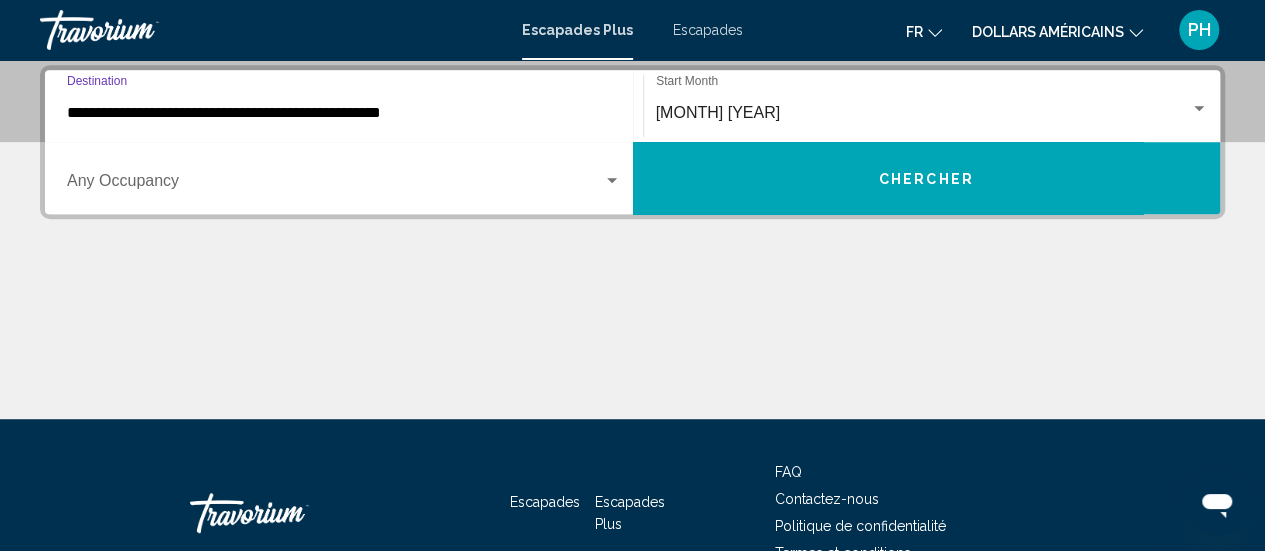 click at bounding box center [612, 180] 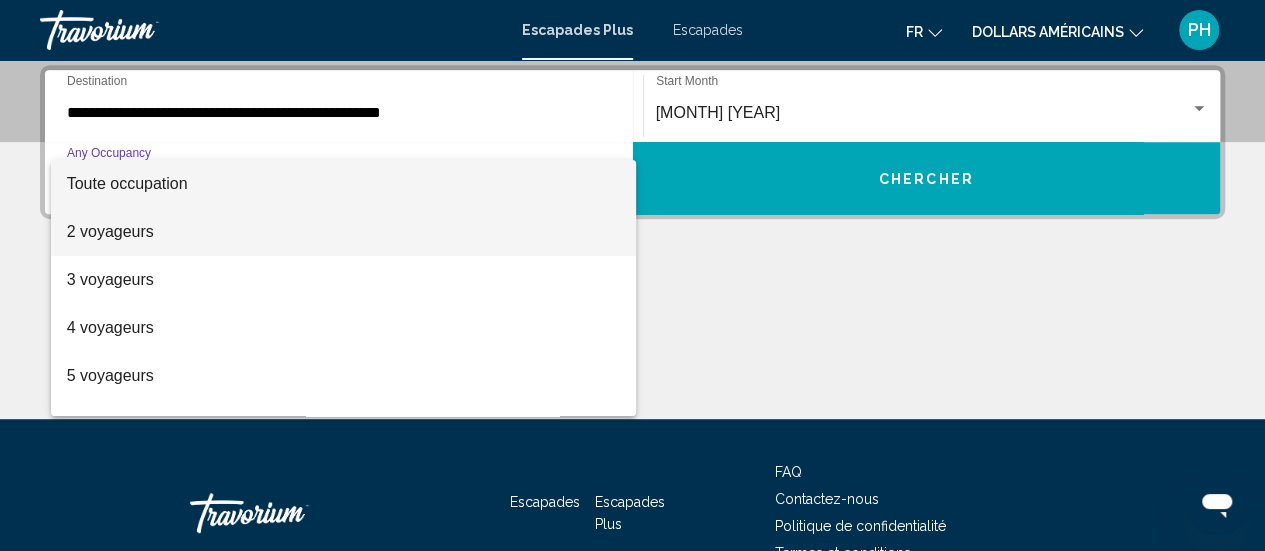 click on "2 voyageurs" at bounding box center [344, 232] 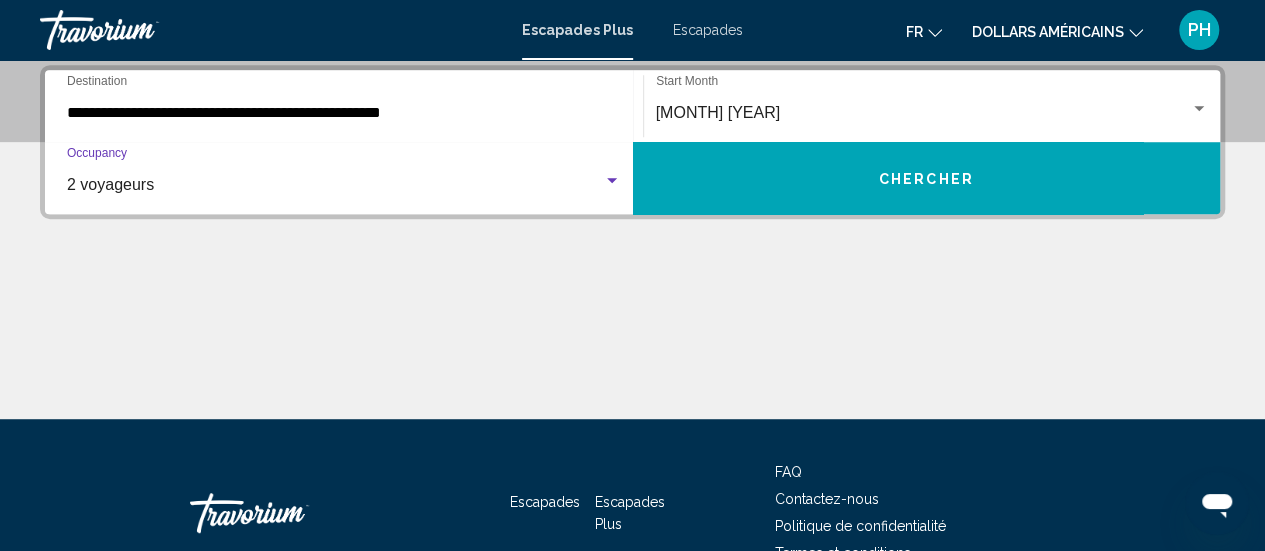 click on "Chercher" at bounding box center [927, 178] 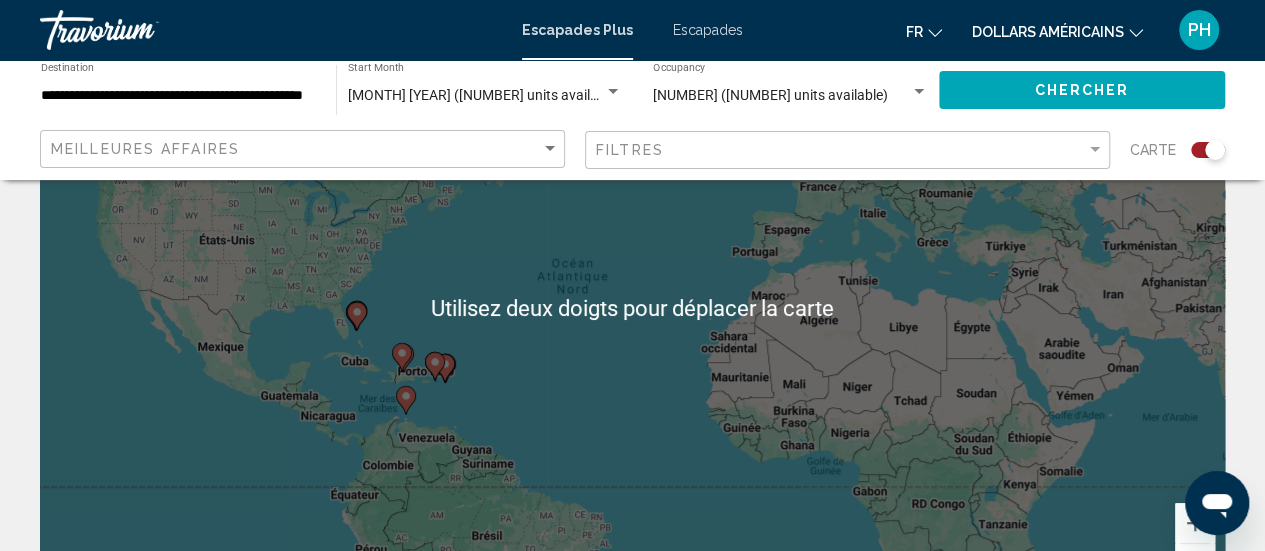 scroll, scrollTop: 0, scrollLeft: 0, axis: both 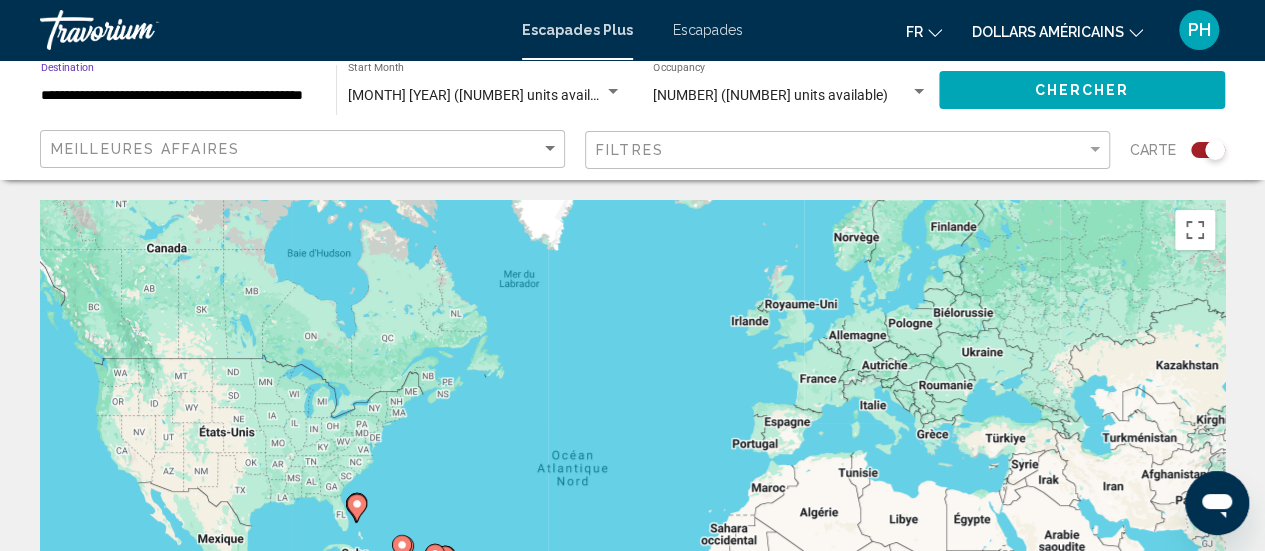 click on "**********" at bounding box center (178, 96) 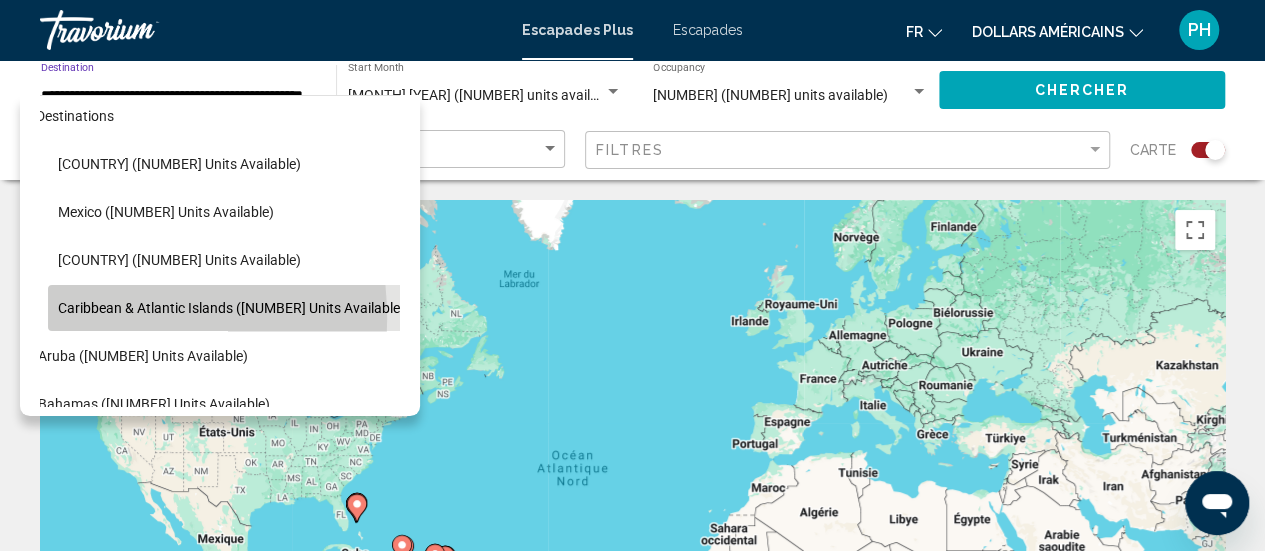 scroll, scrollTop: 0, scrollLeft: 32, axis: horizontal 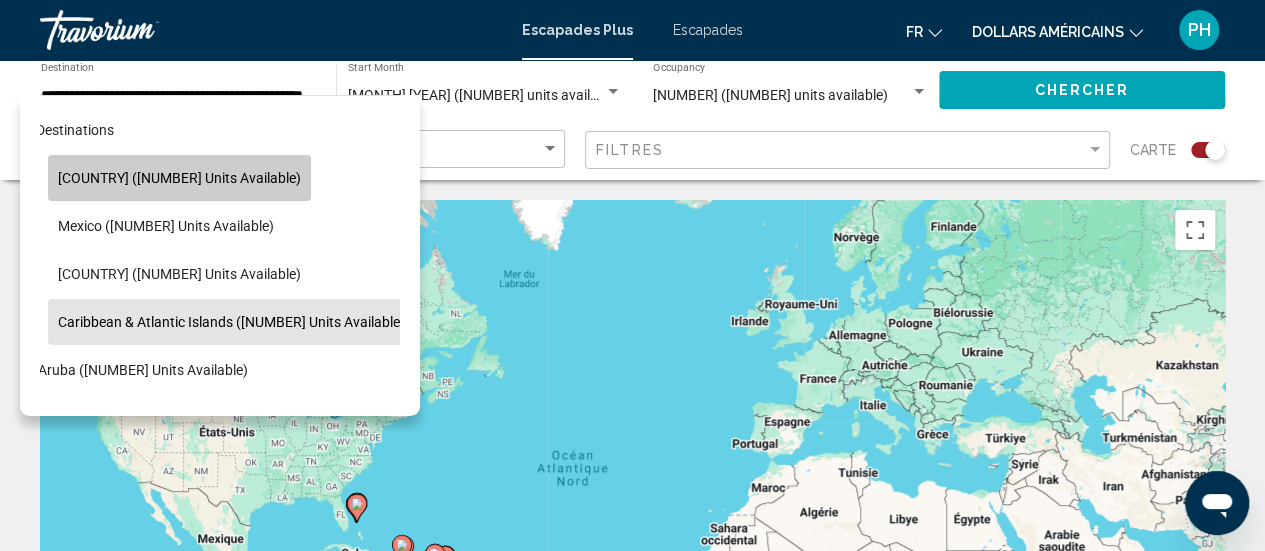click on "United States (39,449 units available)" at bounding box center (179, 178) 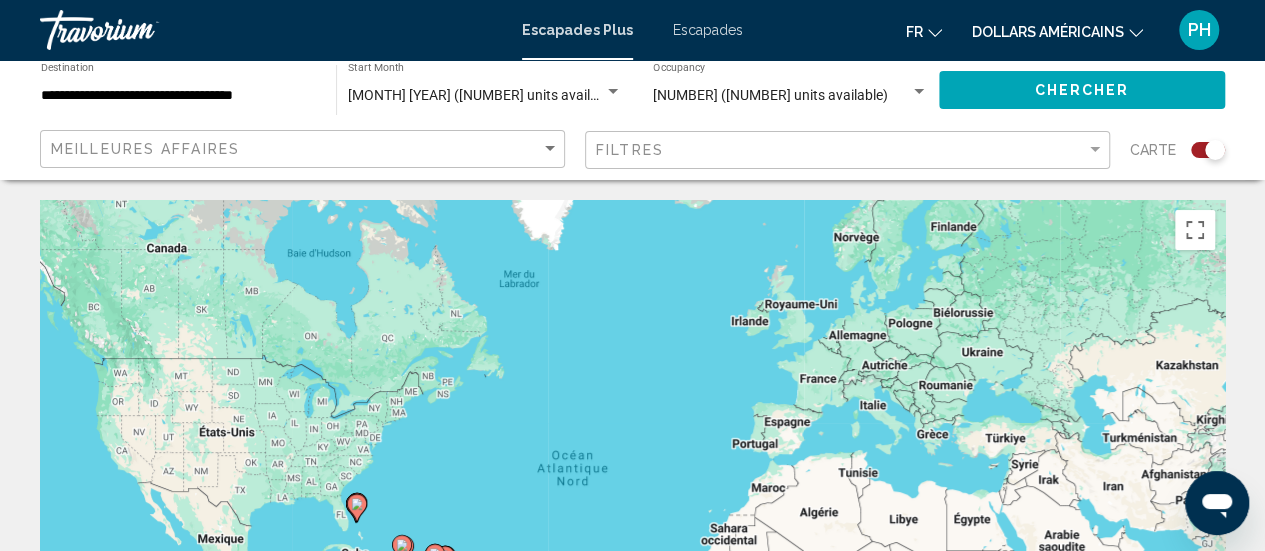 click on "**********" at bounding box center [178, 90] 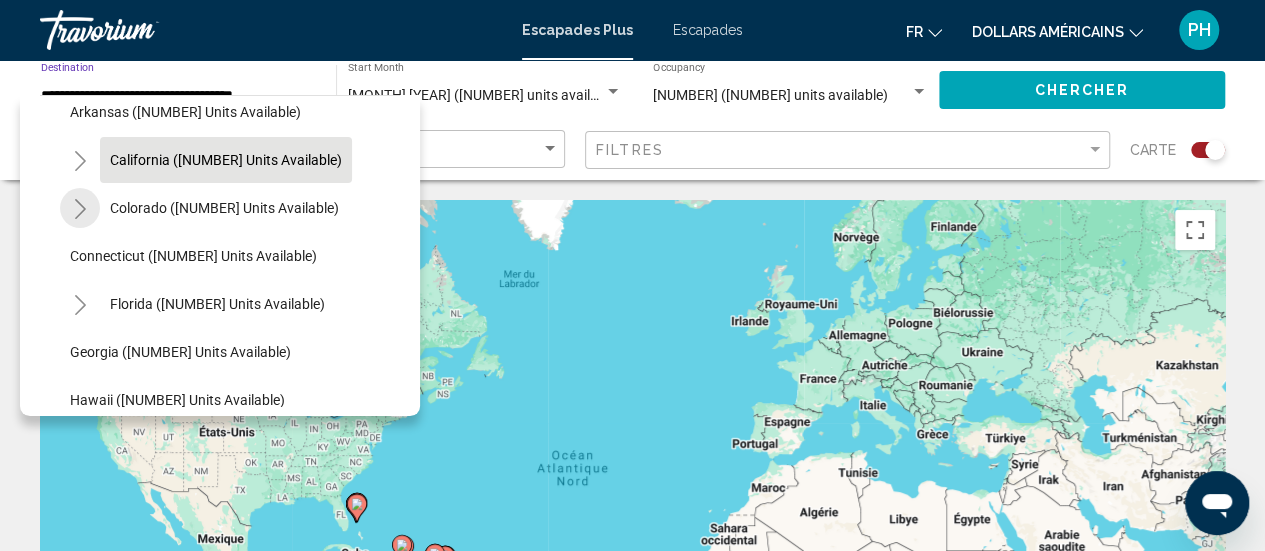 scroll, scrollTop: 169, scrollLeft: 0, axis: vertical 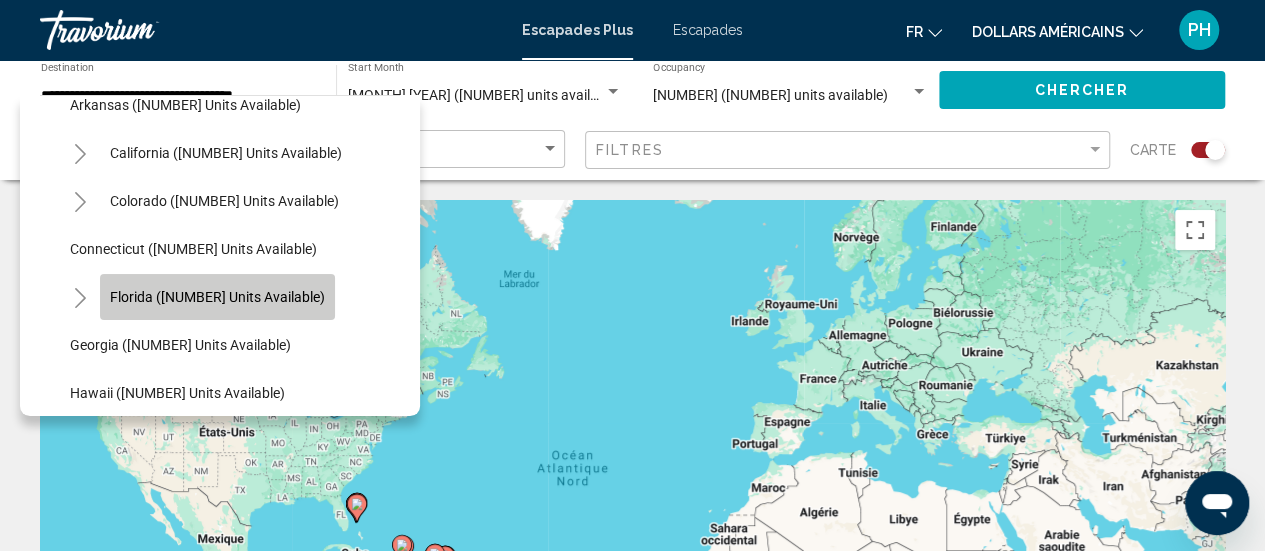 click on "Florida (9,218 units available)" at bounding box center (217, 297) 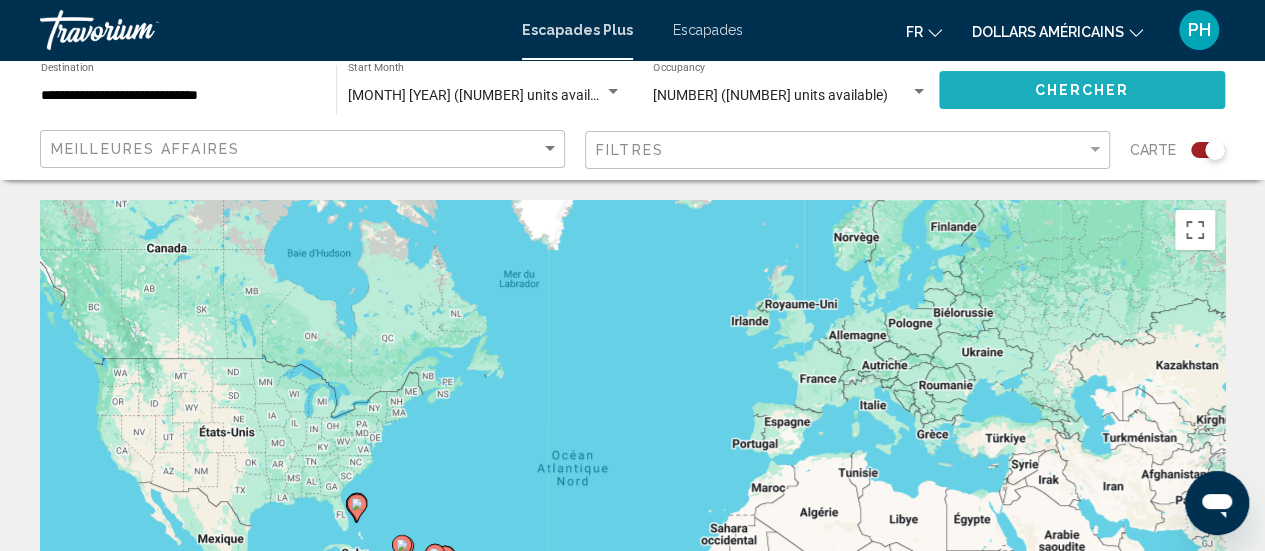 click on "Chercher" at bounding box center (1081, 91) 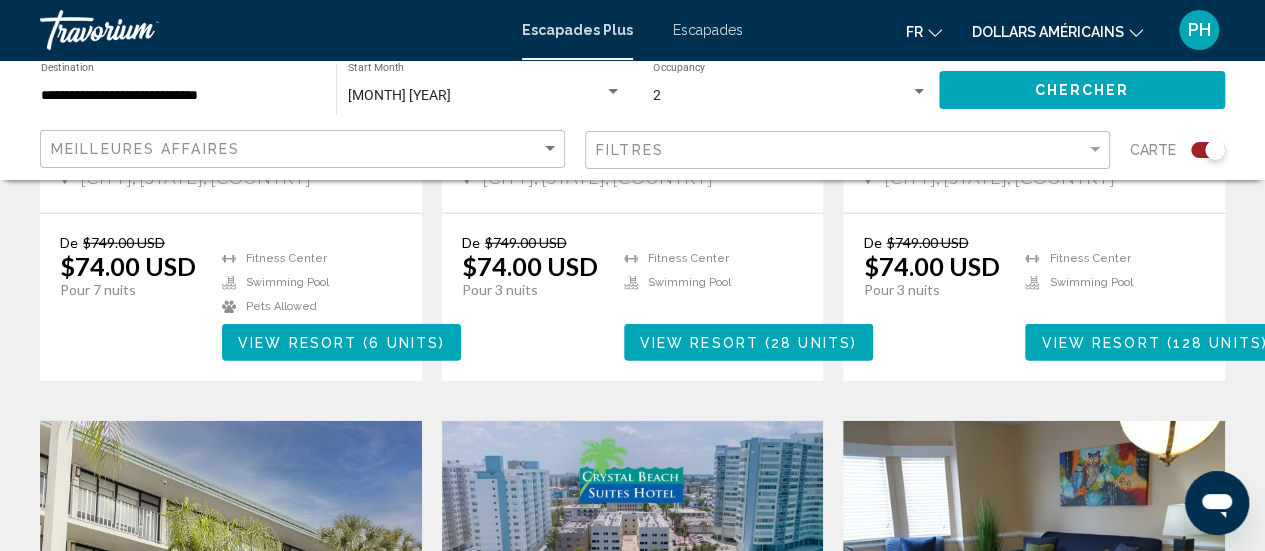 scroll, scrollTop: 2582, scrollLeft: 0, axis: vertical 